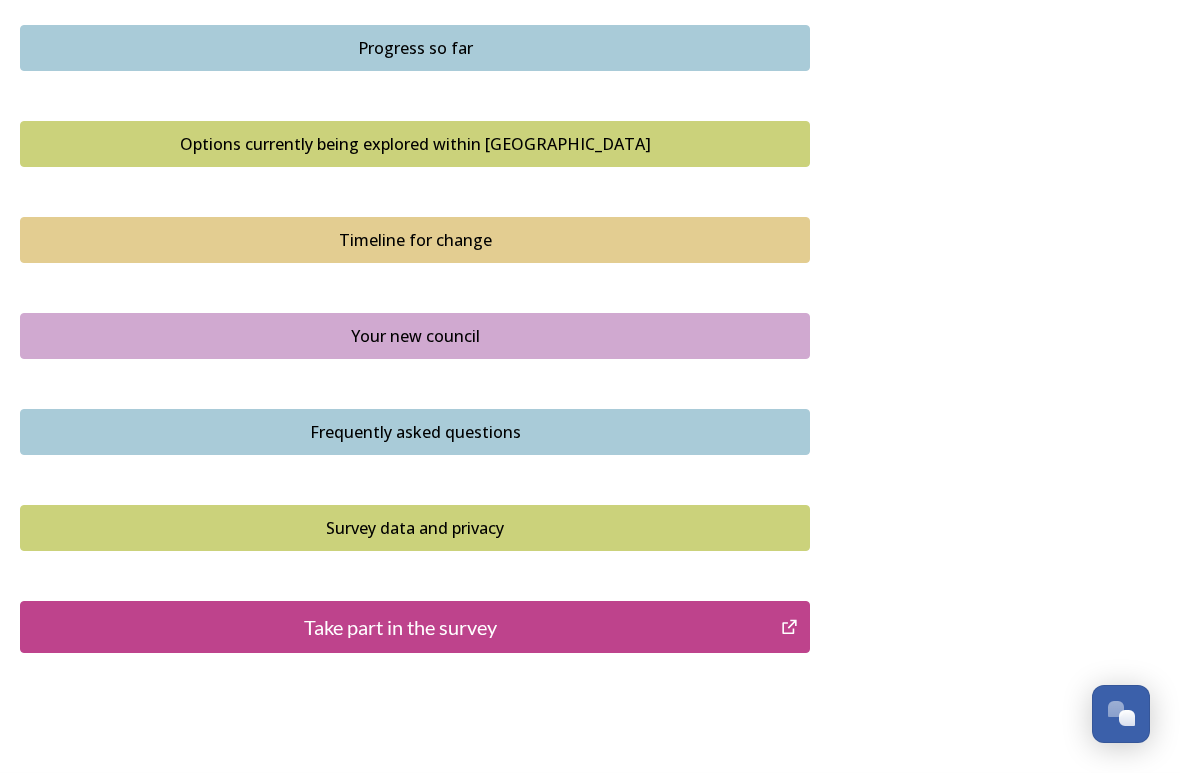 scroll, scrollTop: 1382, scrollLeft: 0, axis: vertical 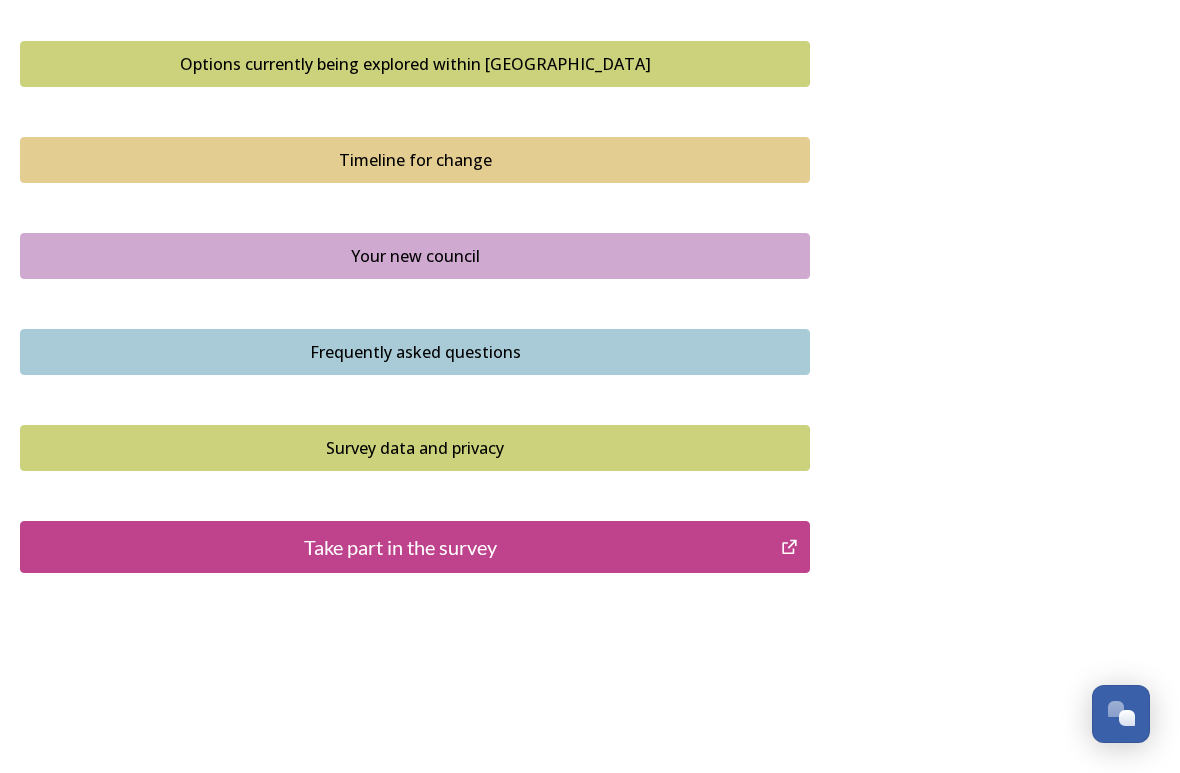 click on "Take part in the survey" at bounding box center (415, 547) 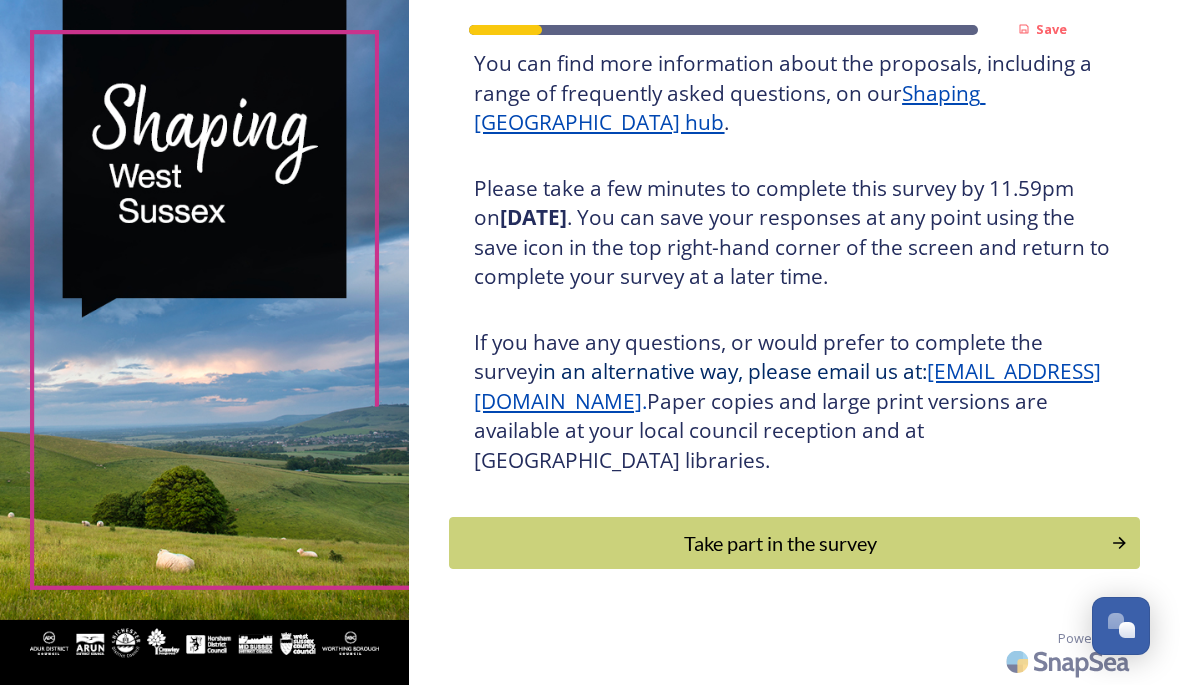 scroll, scrollTop: 322, scrollLeft: 0, axis: vertical 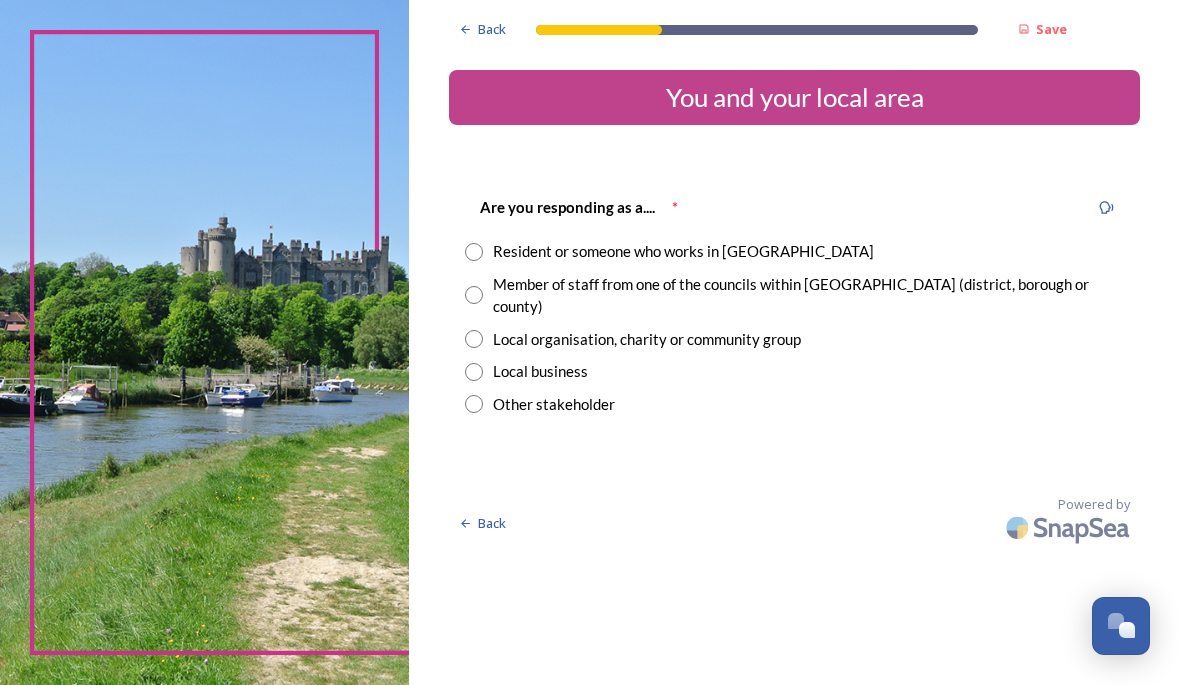 click at bounding box center (474, 252) 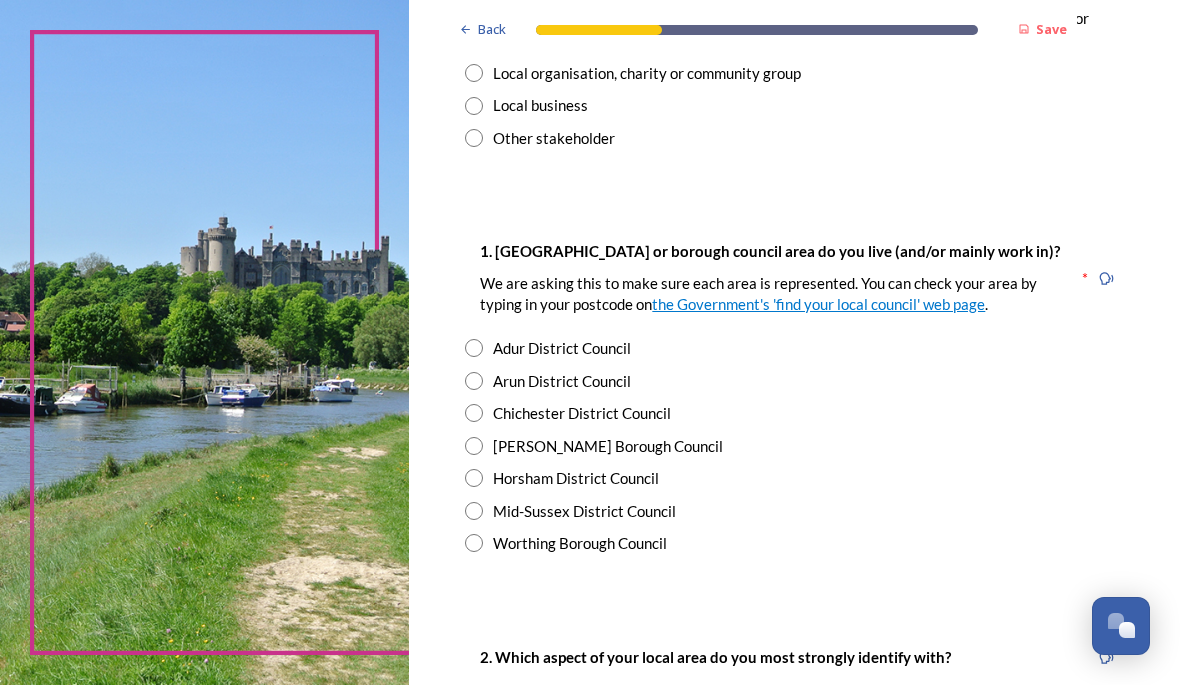 scroll, scrollTop: 268, scrollLeft: 0, axis: vertical 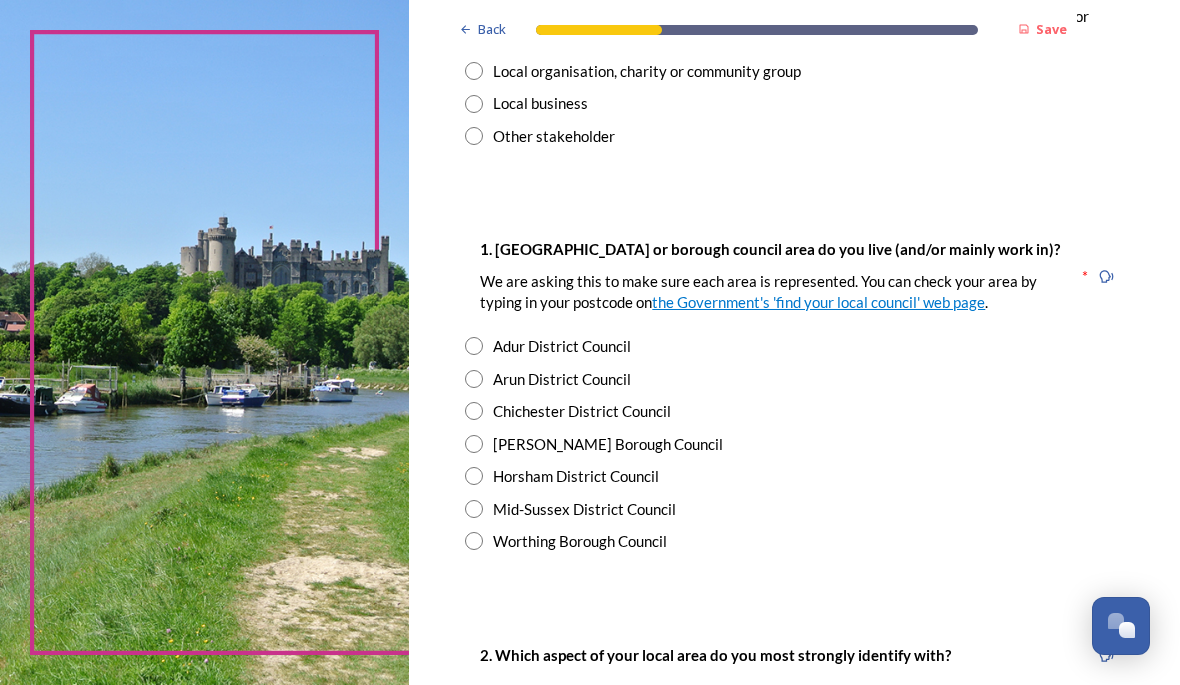 click at bounding box center (474, 509) 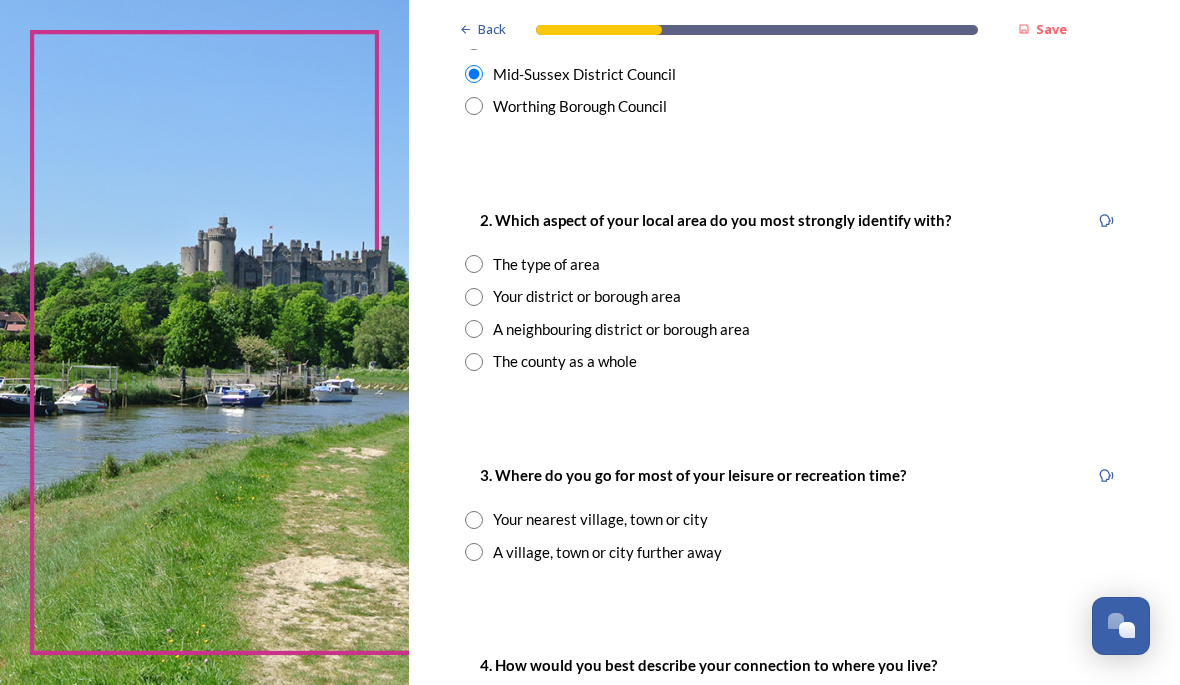 scroll, scrollTop: 704, scrollLeft: 0, axis: vertical 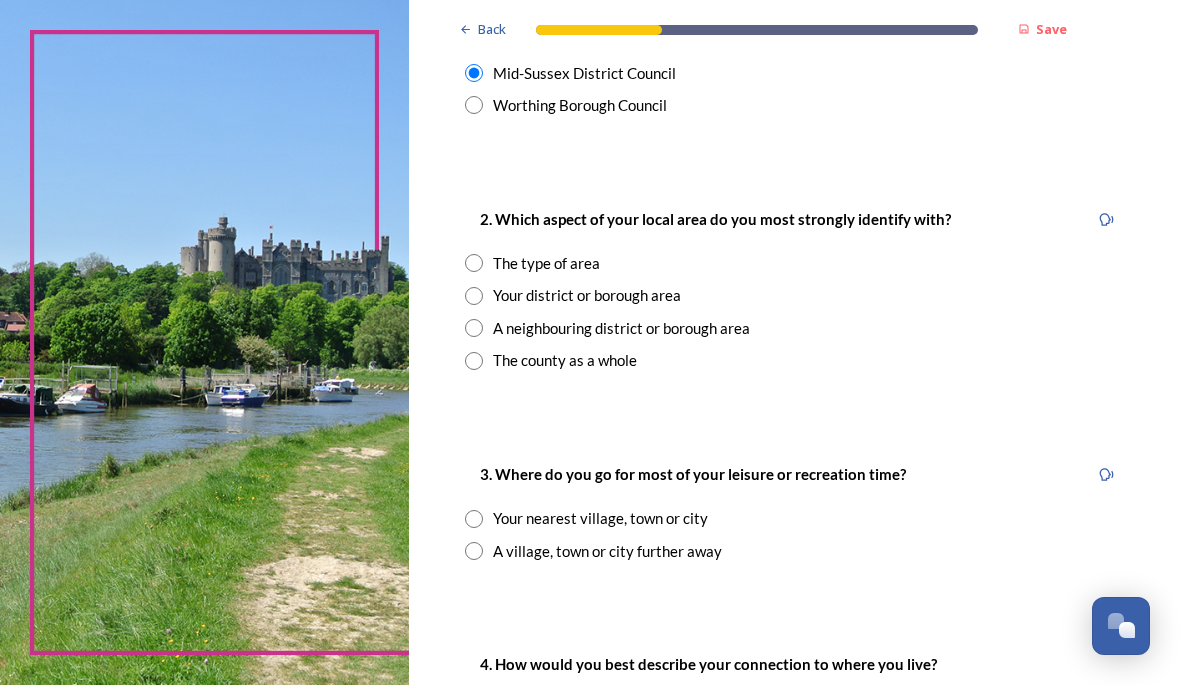 click at bounding box center (474, 263) 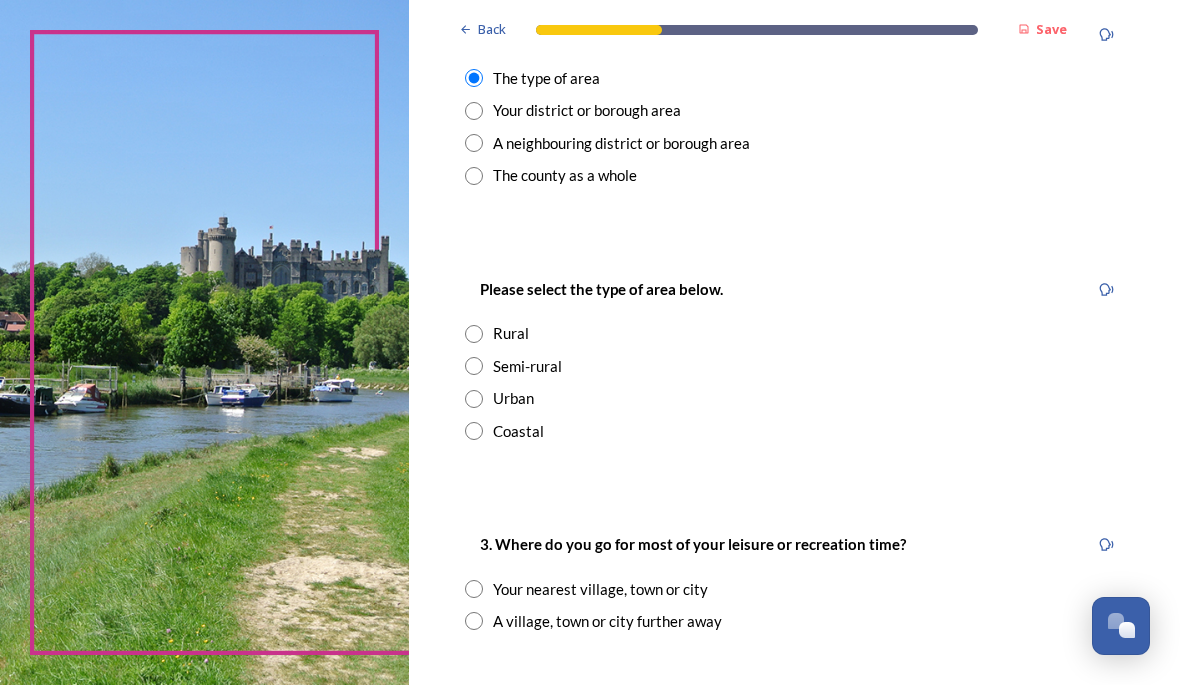 scroll, scrollTop: 888, scrollLeft: 0, axis: vertical 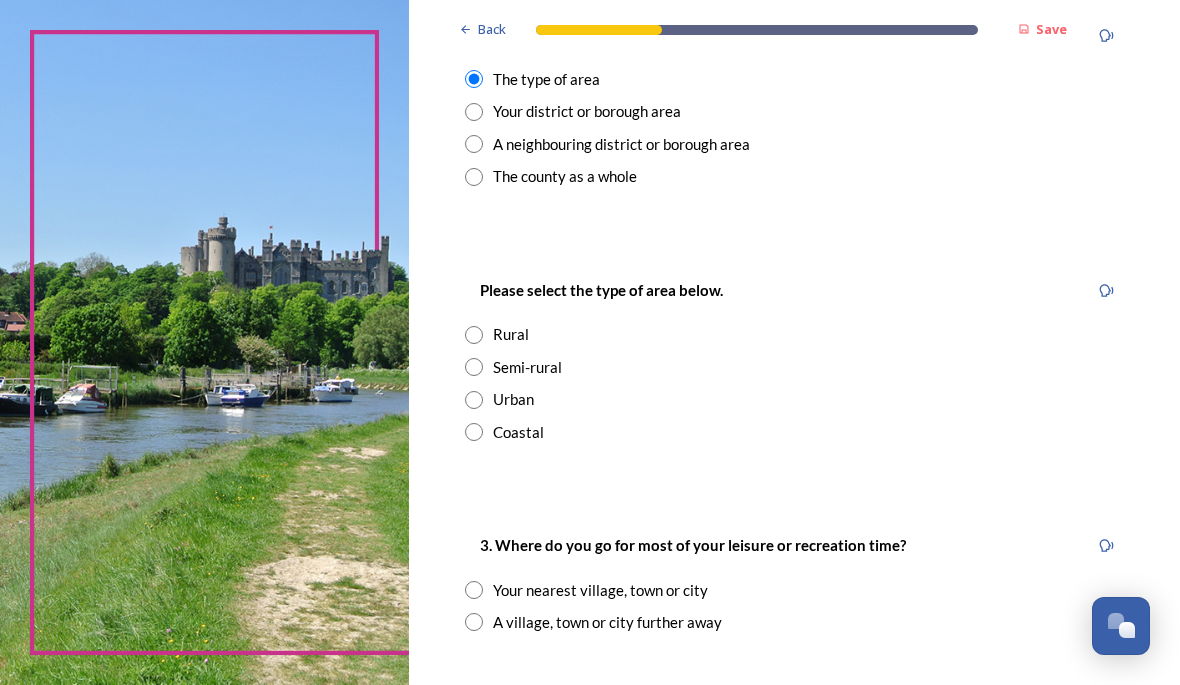 click at bounding box center (474, 367) 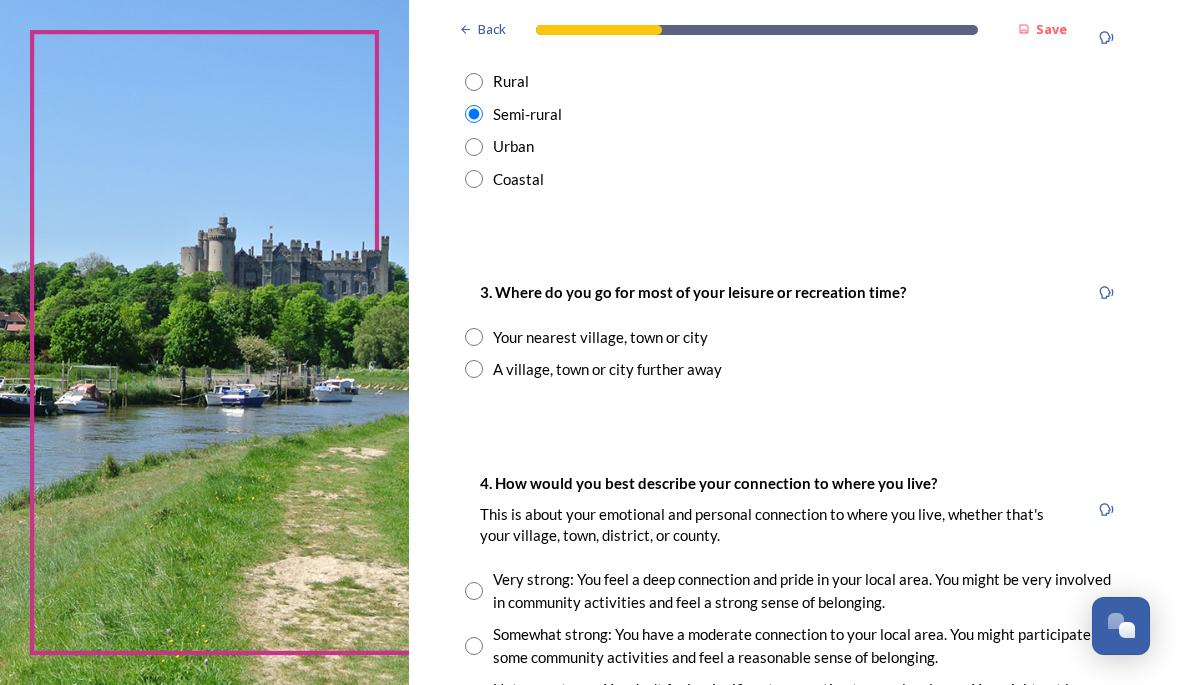 scroll, scrollTop: 1145, scrollLeft: 0, axis: vertical 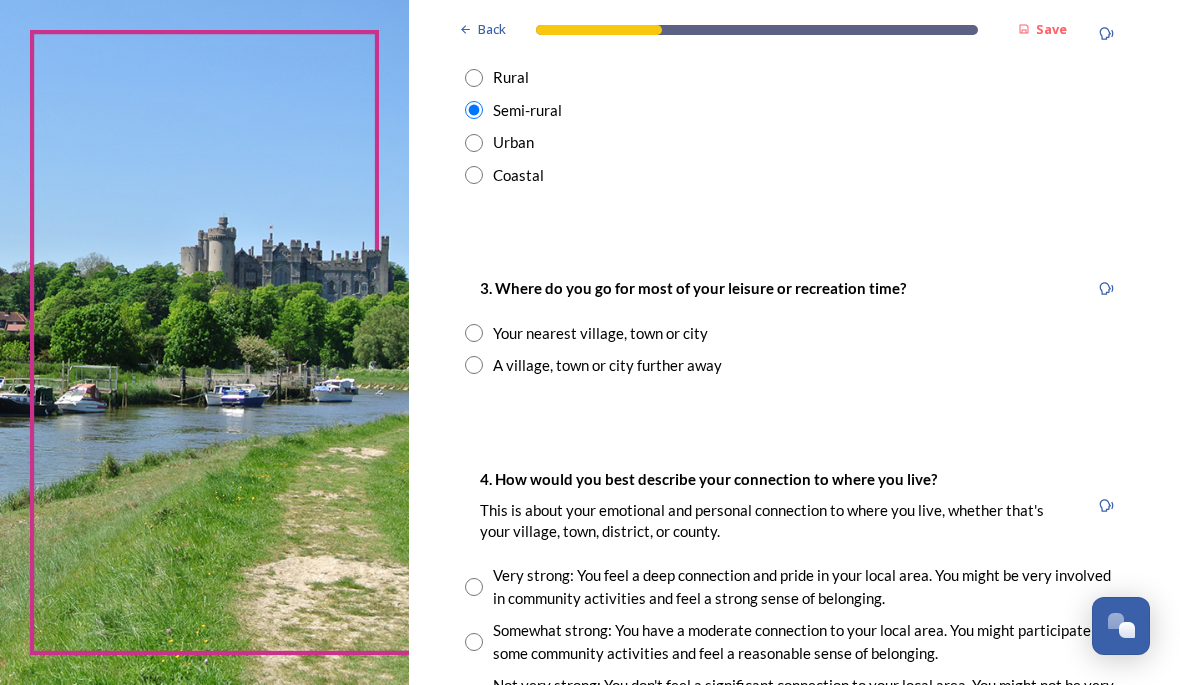 click at bounding box center [474, 333] 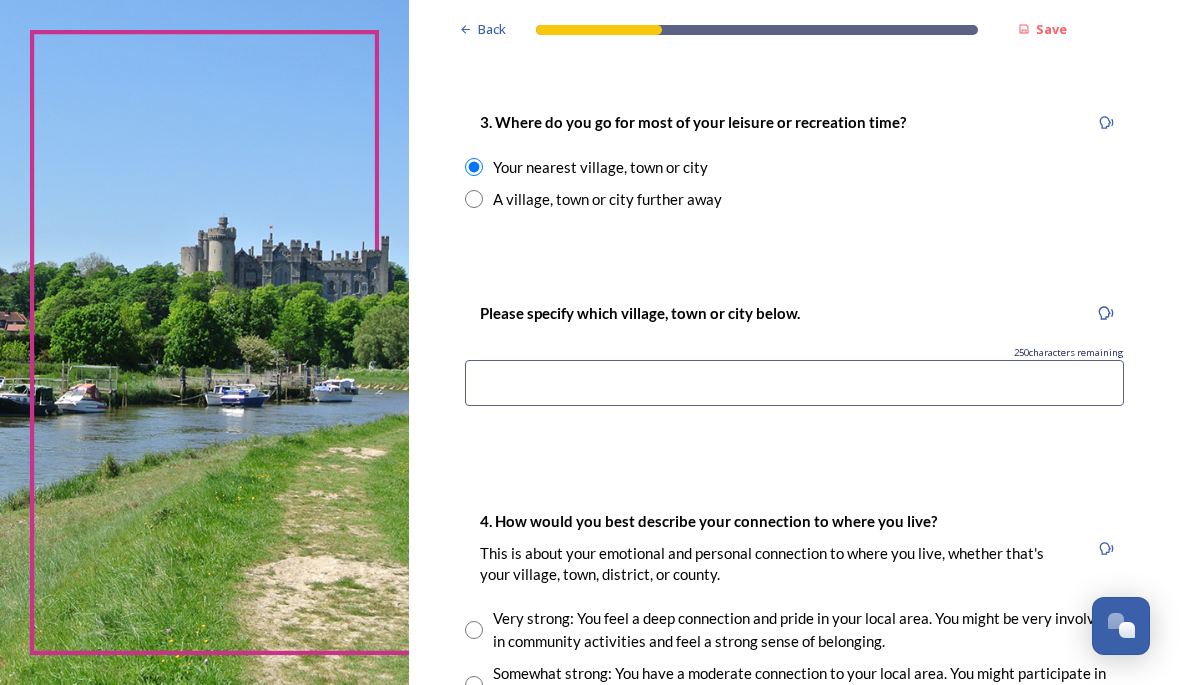 scroll, scrollTop: 1311, scrollLeft: 0, axis: vertical 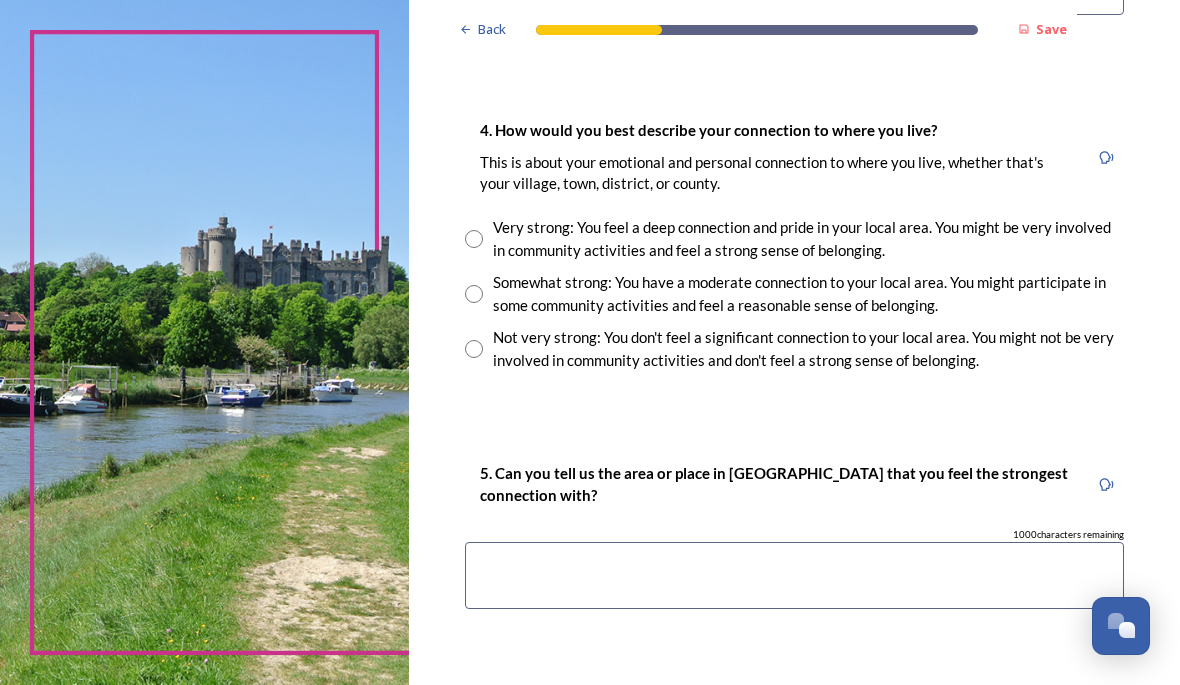 type on "[GEOGRAPHIC_DATA][PERSON_NAME]/. [GEOGRAPHIC_DATA]" 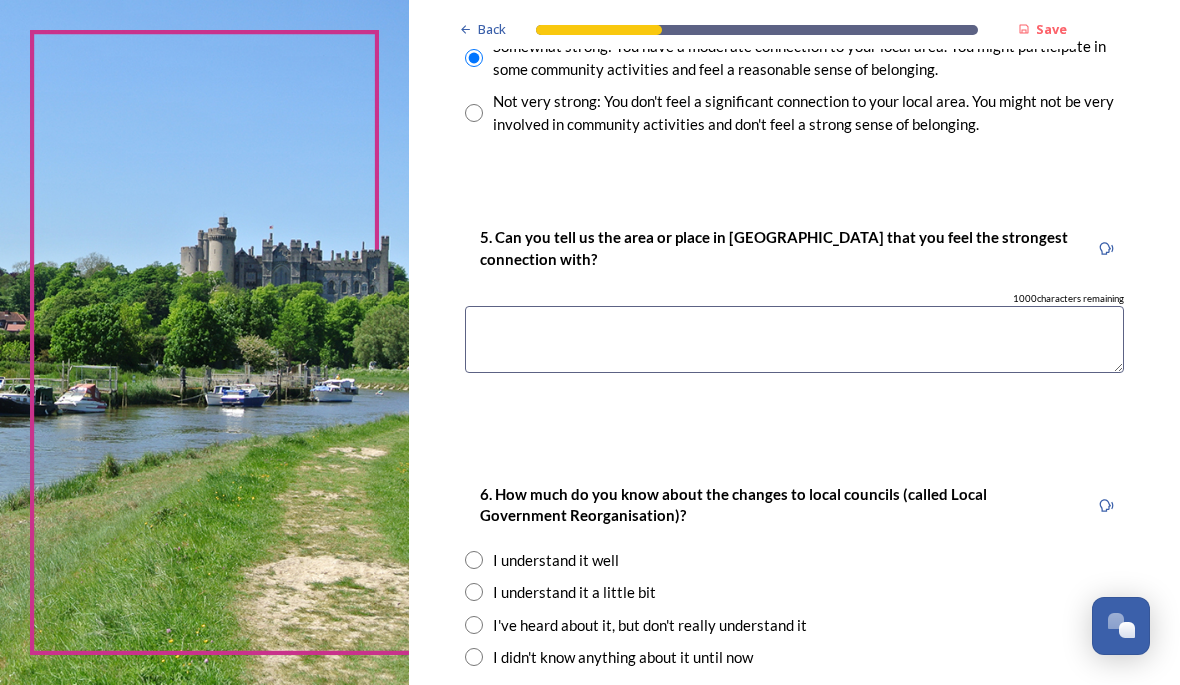 scroll, scrollTop: 1950, scrollLeft: 0, axis: vertical 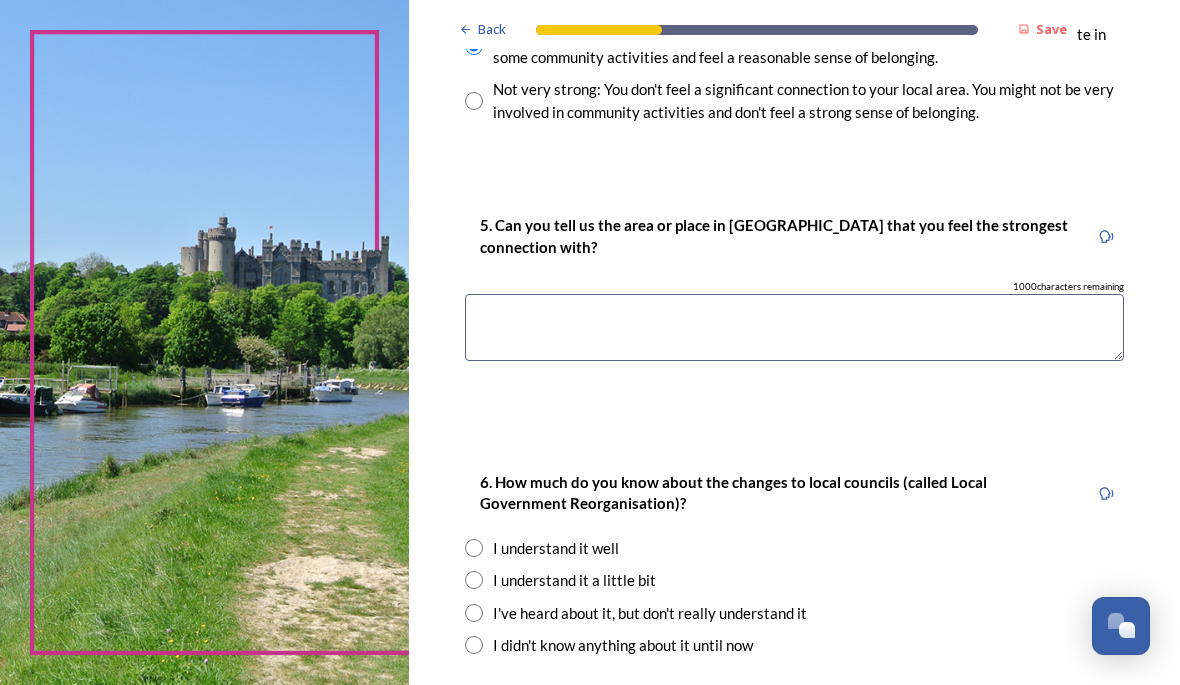 click at bounding box center [794, 327] 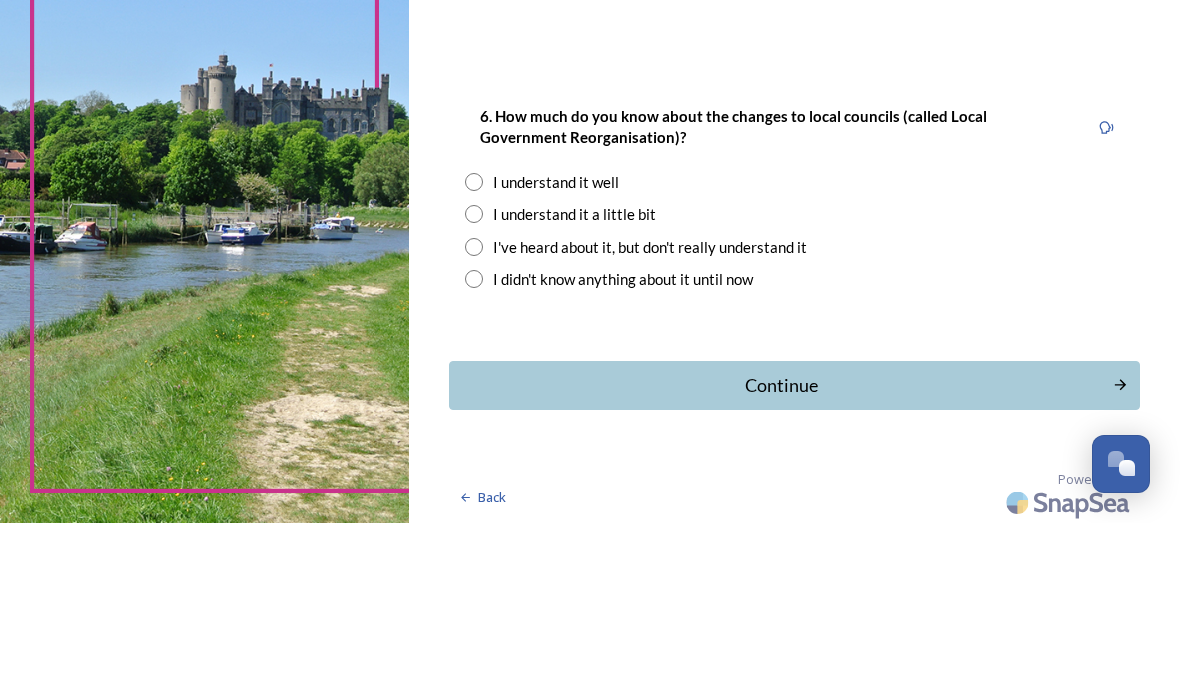 scroll, scrollTop: 2153, scrollLeft: 0, axis: vertical 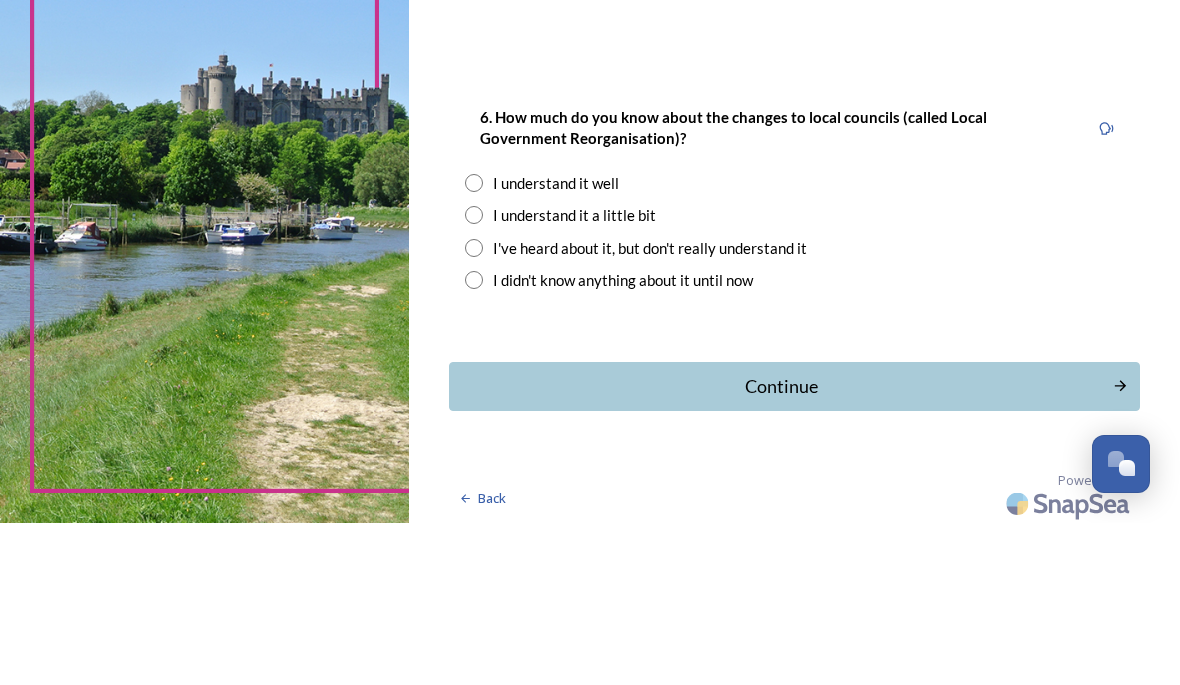 type on "[PERSON_NAME] Down" 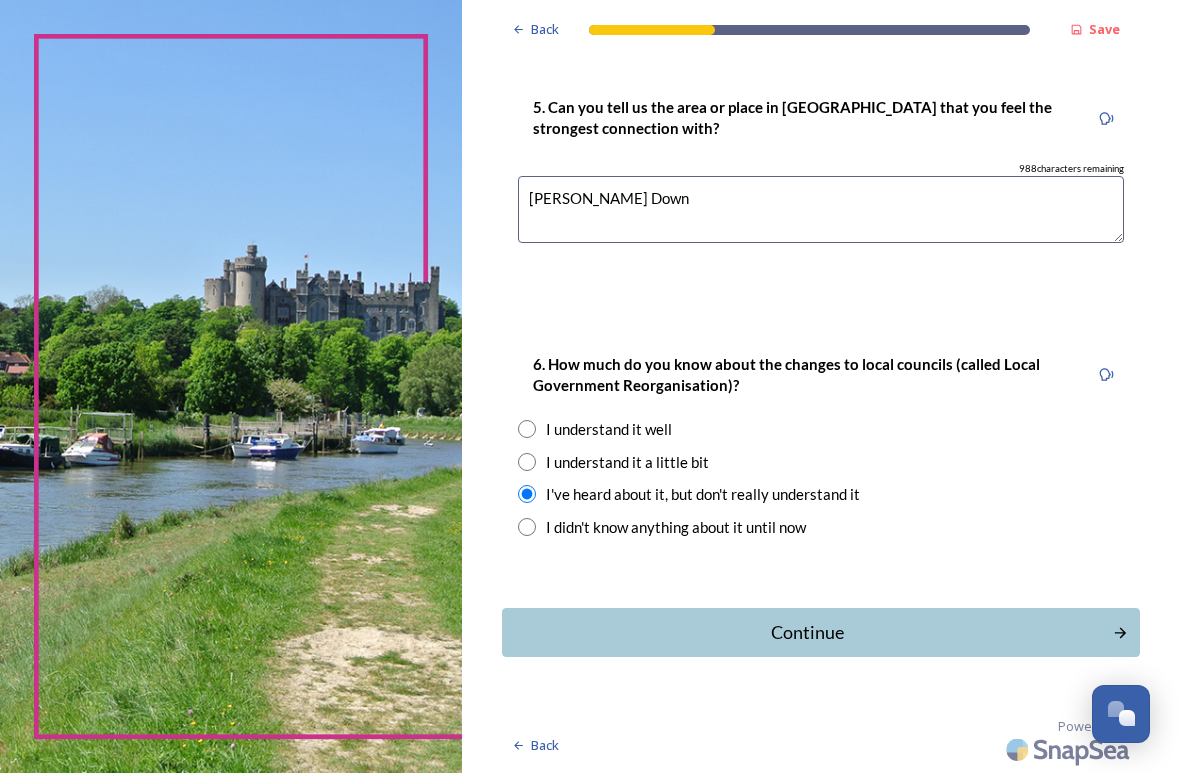 scroll, scrollTop: 0, scrollLeft: 0, axis: both 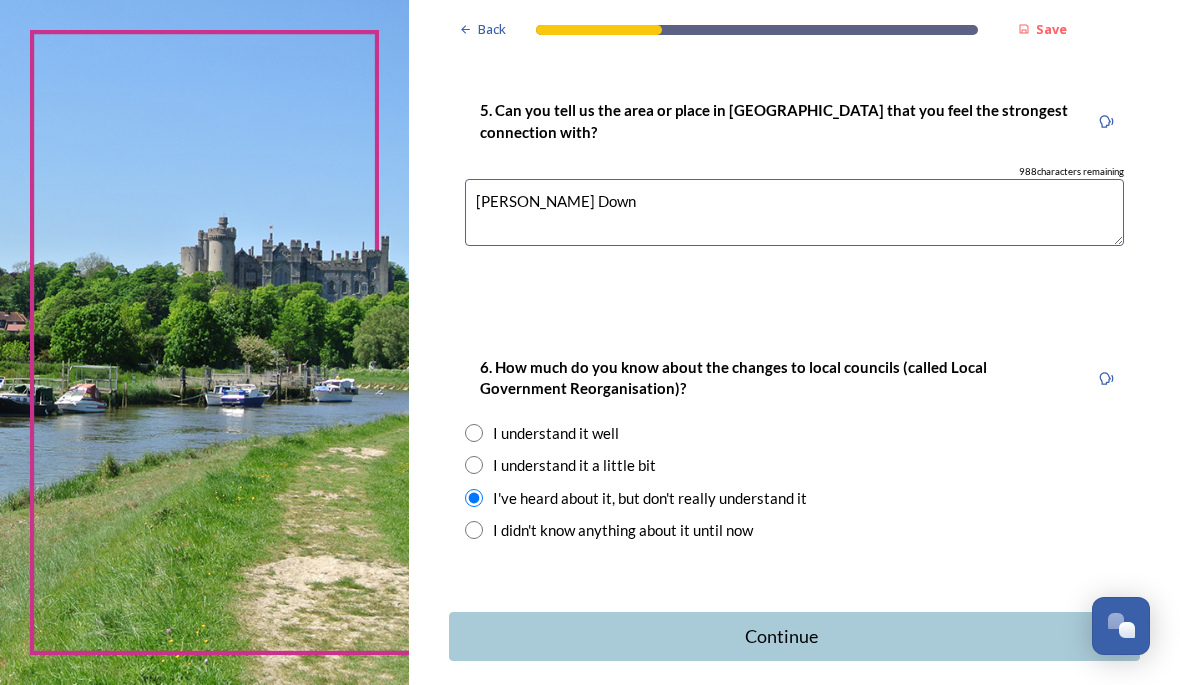 click on "Continue" at bounding box center (780, 636) 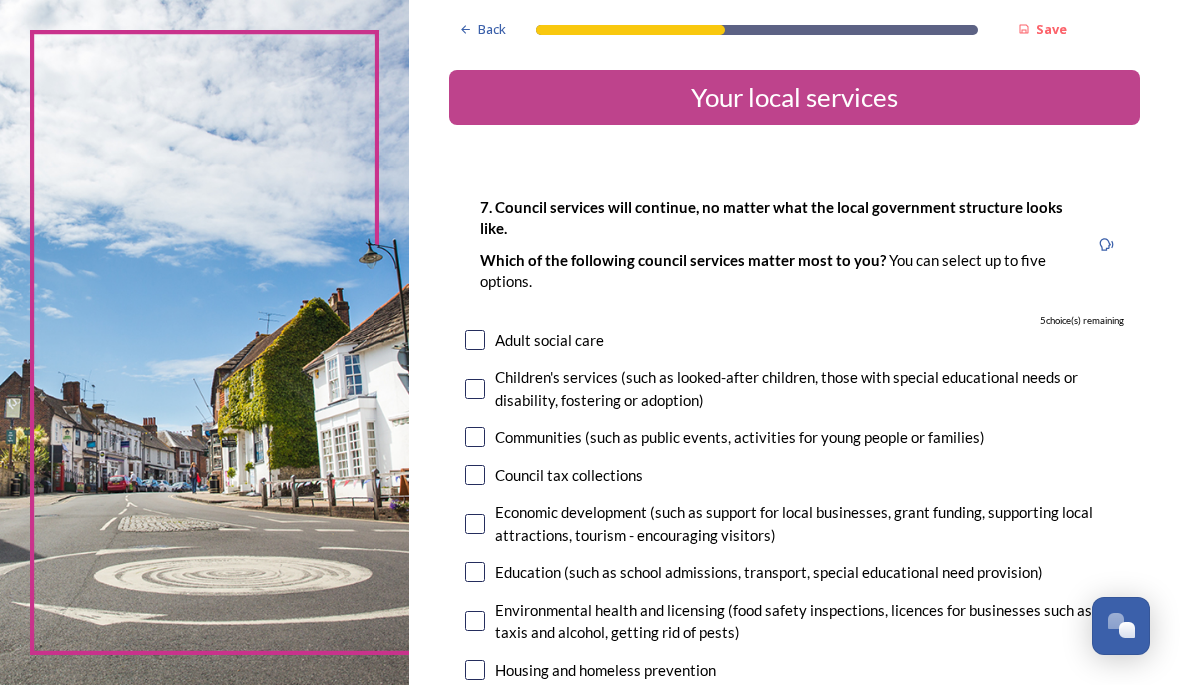 click at bounding box center (475, 389) 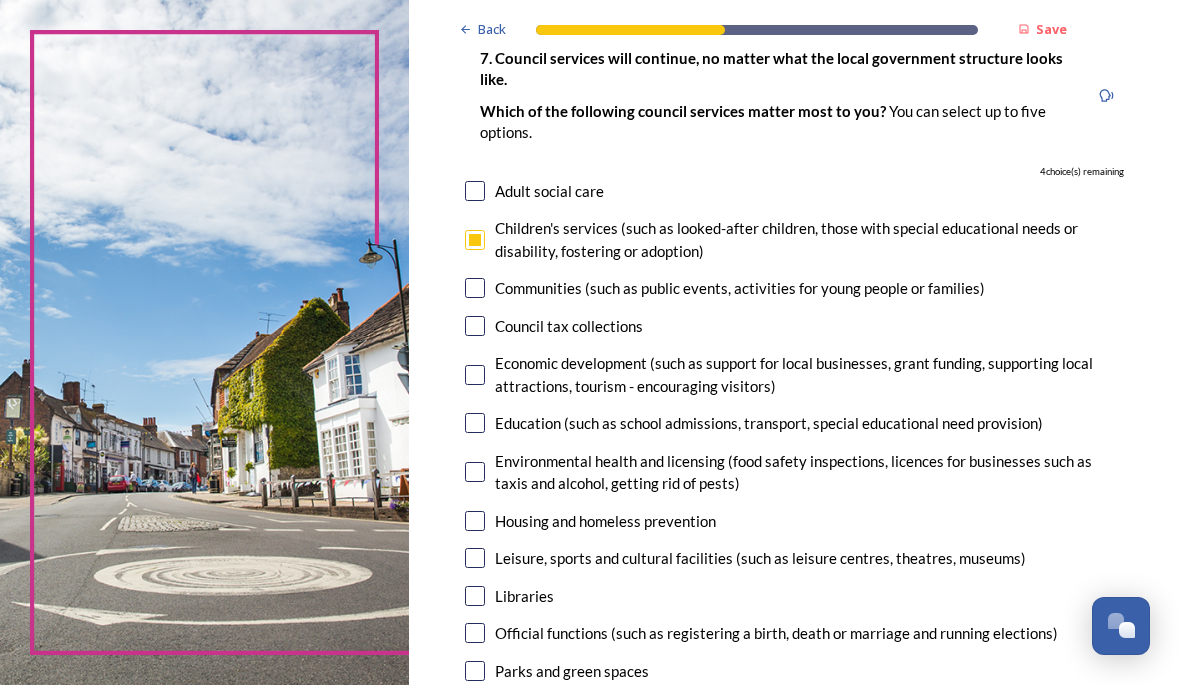 scroll, scrollTop: 149, scrollLeft: 0, axis: vertical 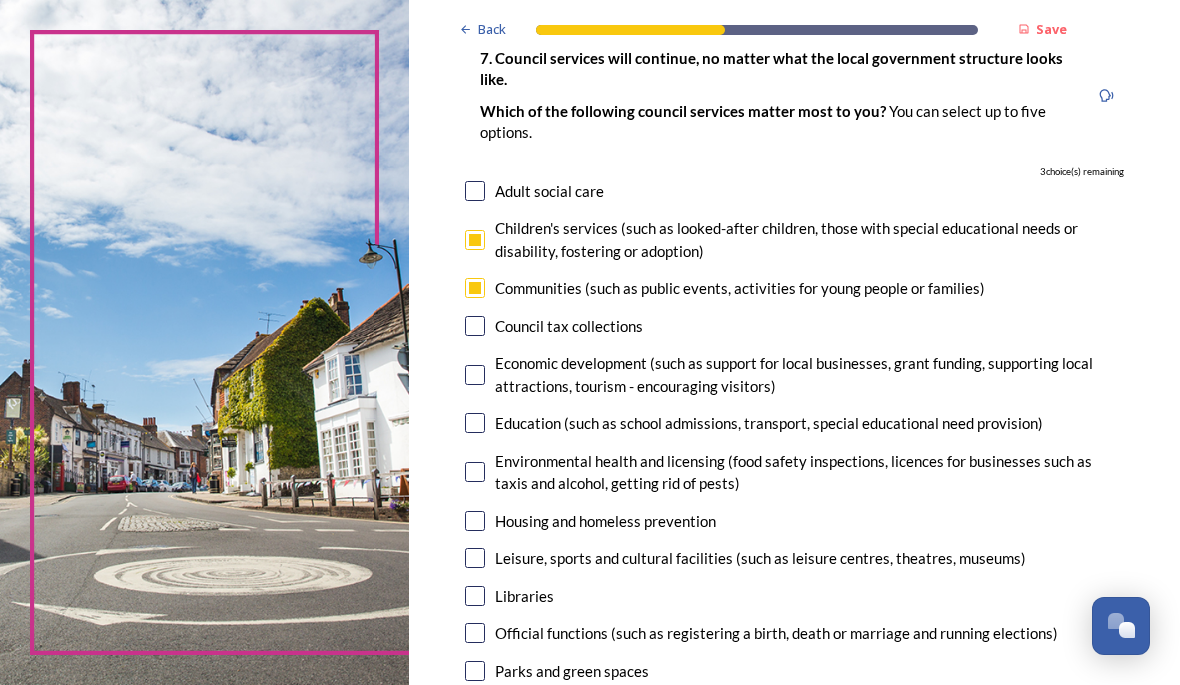 click at bounding box center [475, 326] 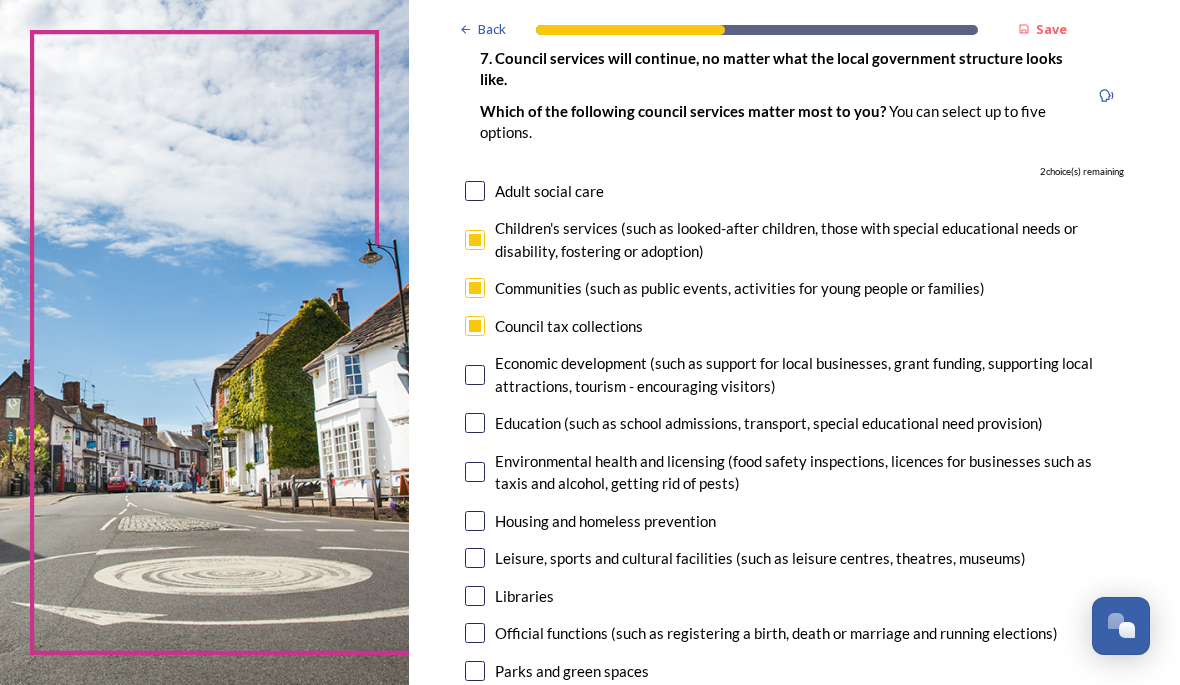 click at bounding box center [475, 596] 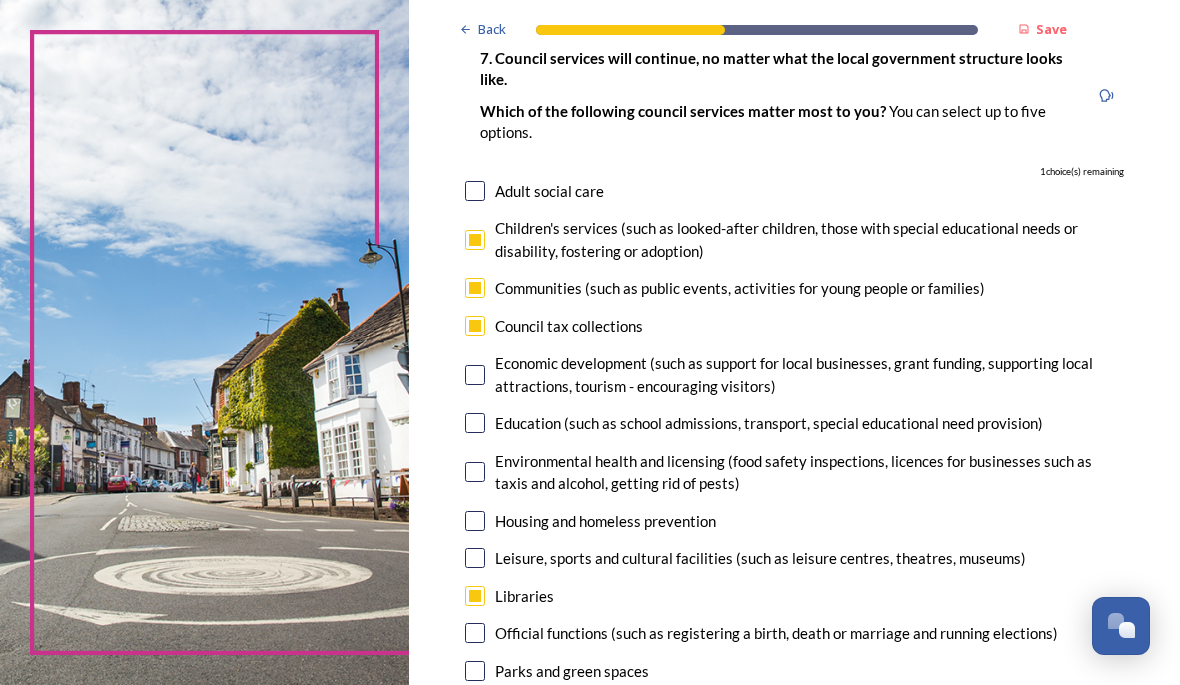 click at bounding box center (475, 423) 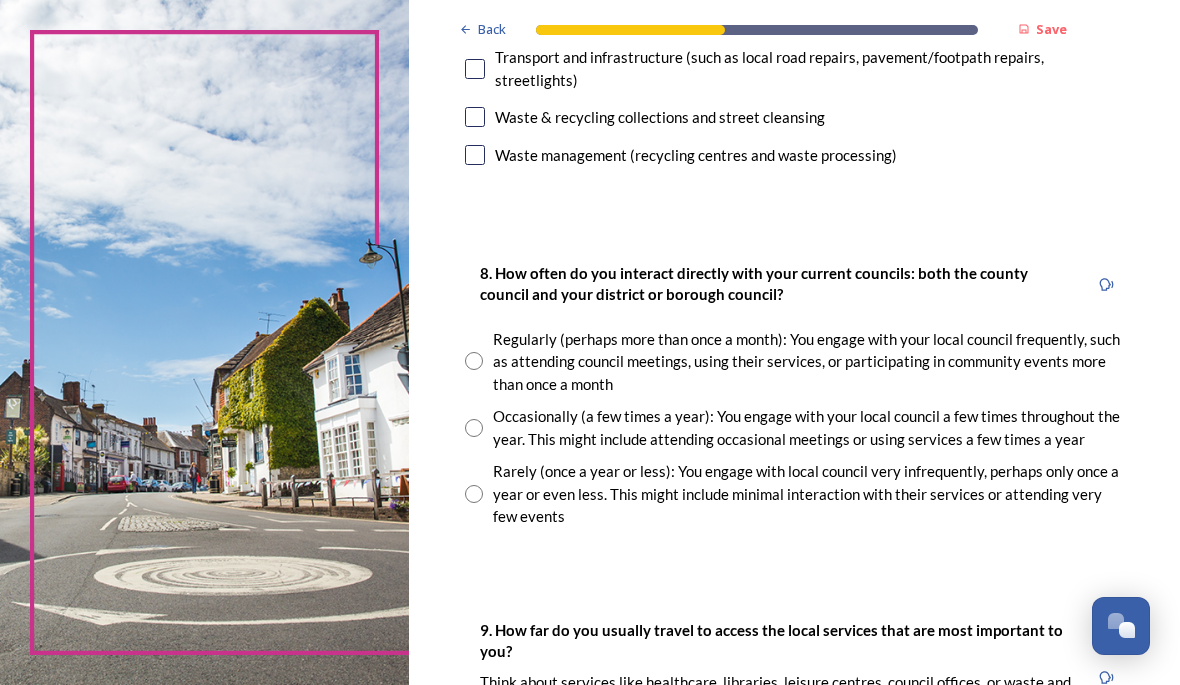 scroll, scrollTop: 995, scrollLeft: 0, axis: vertical 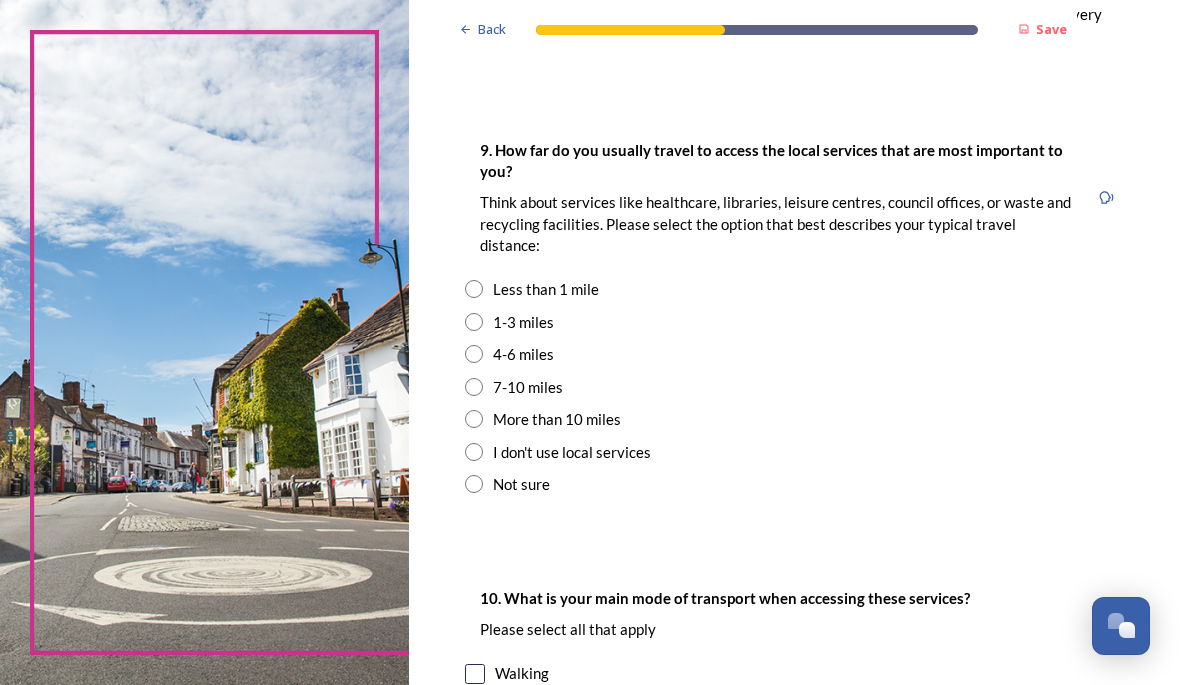 click at bounding box center [474, 322] 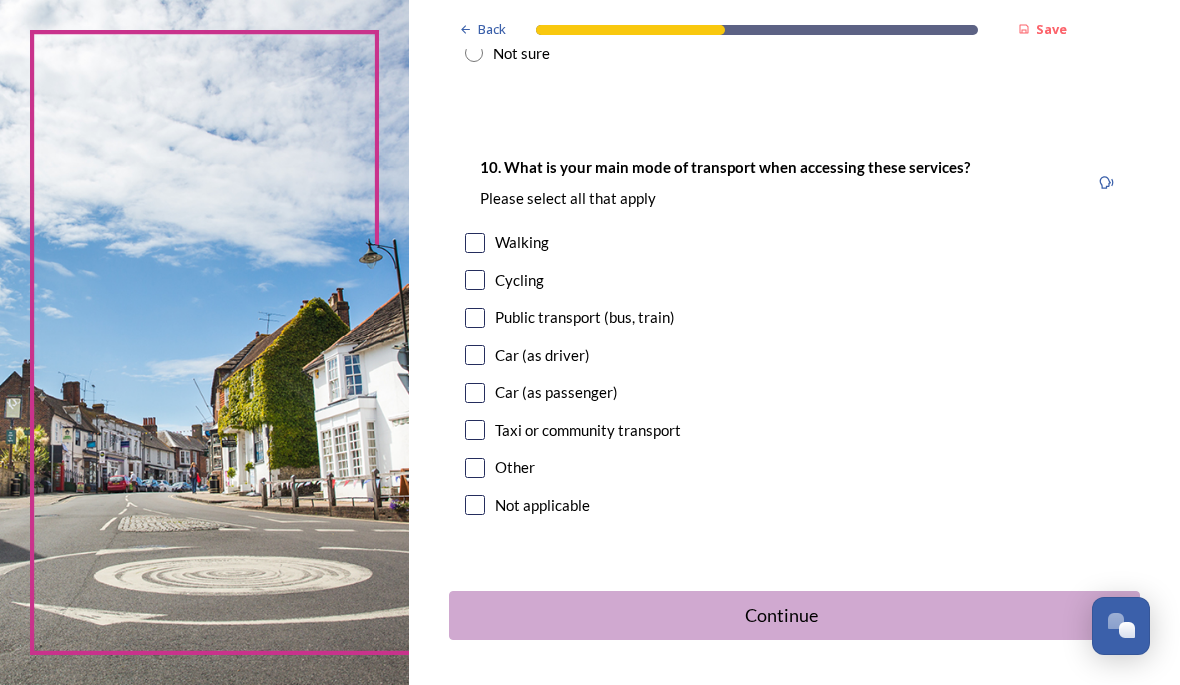 scroll, scrollTop: 1904, scrollLeft: 0, axis: vertical 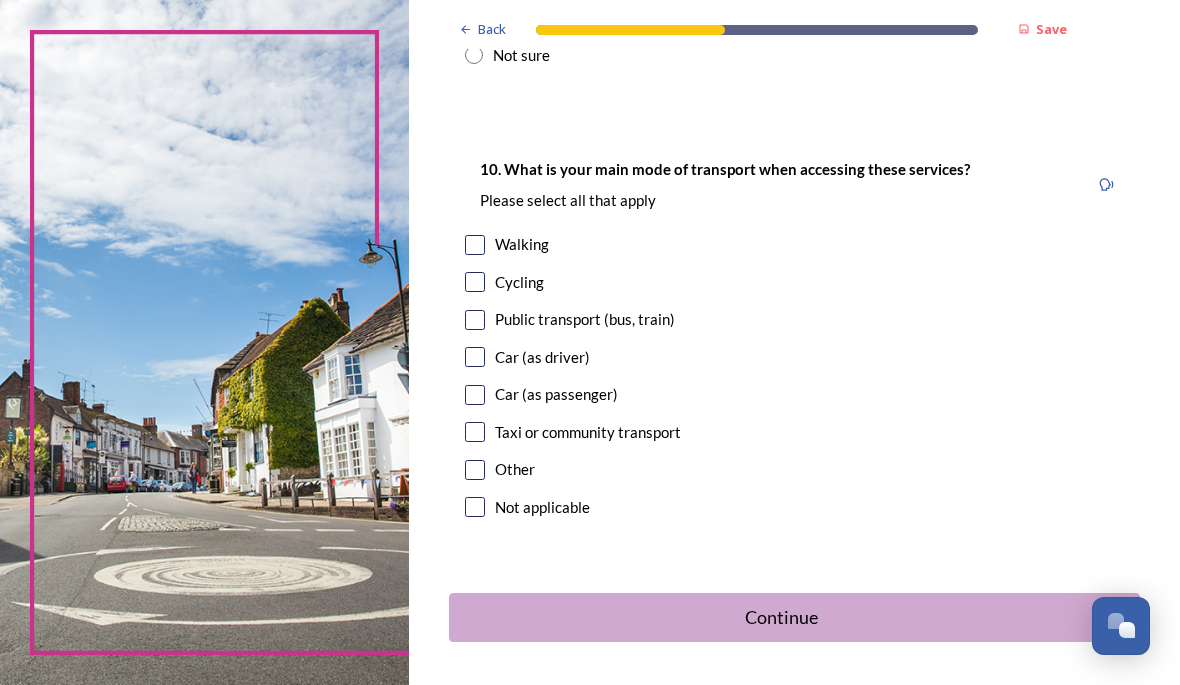 click at bounding box center [475, 245] 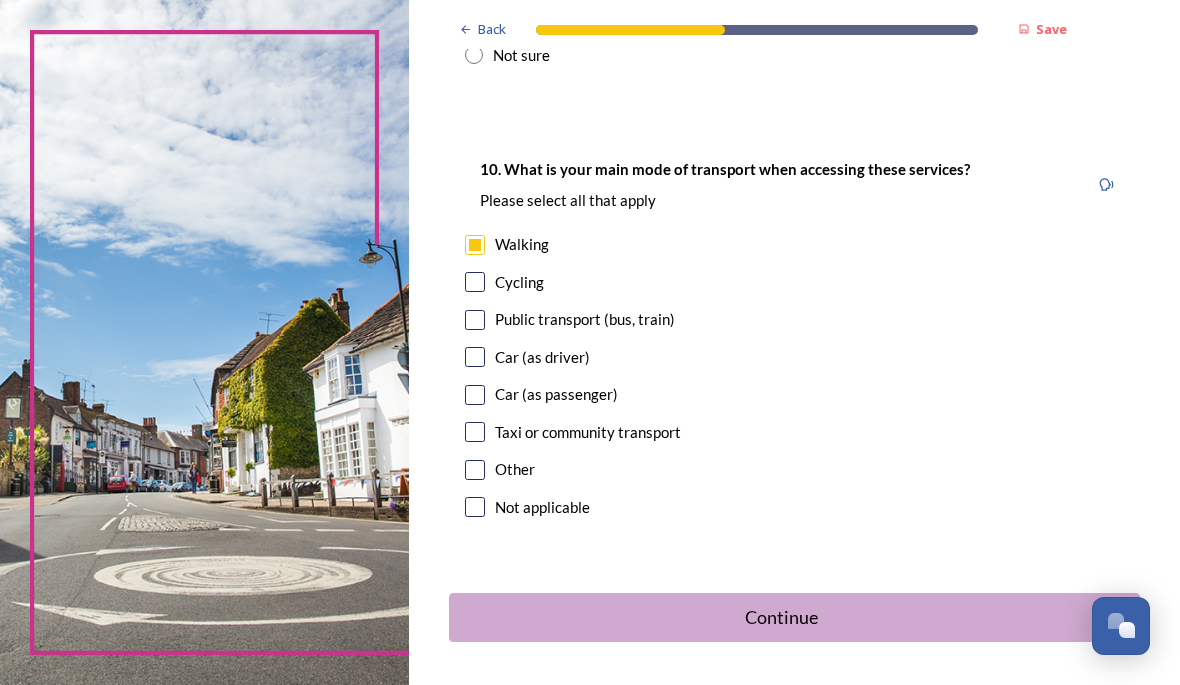 click at bounding box center [475, 320] 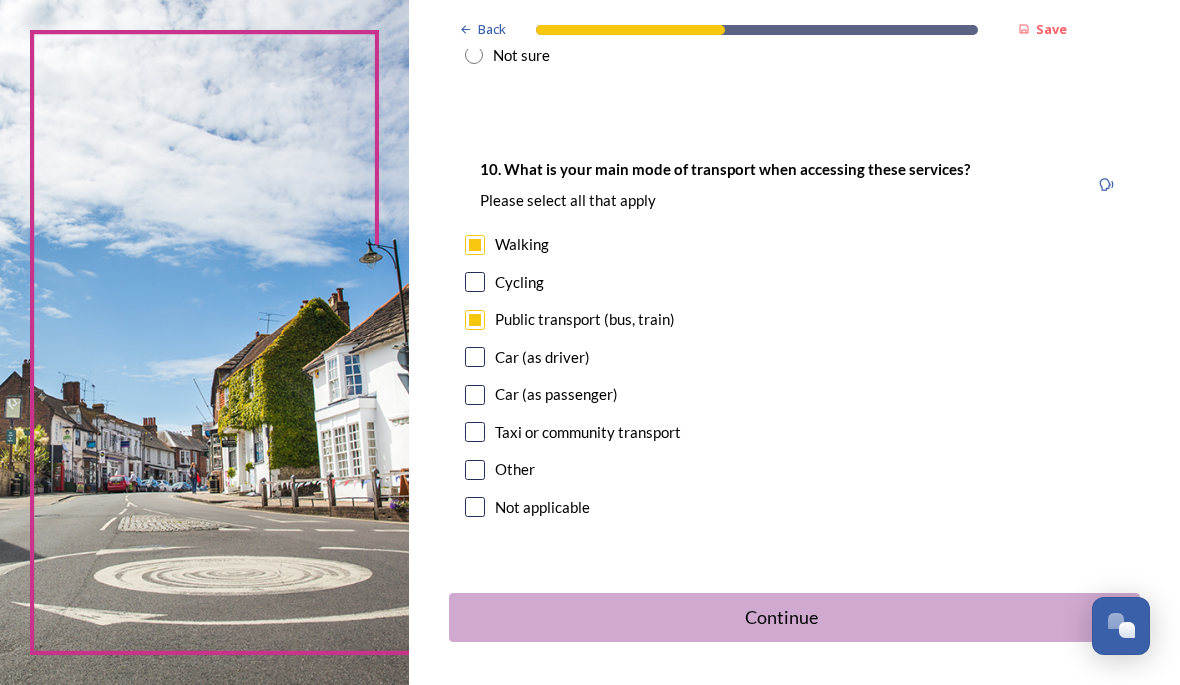 click at bounding box center [475, 432] 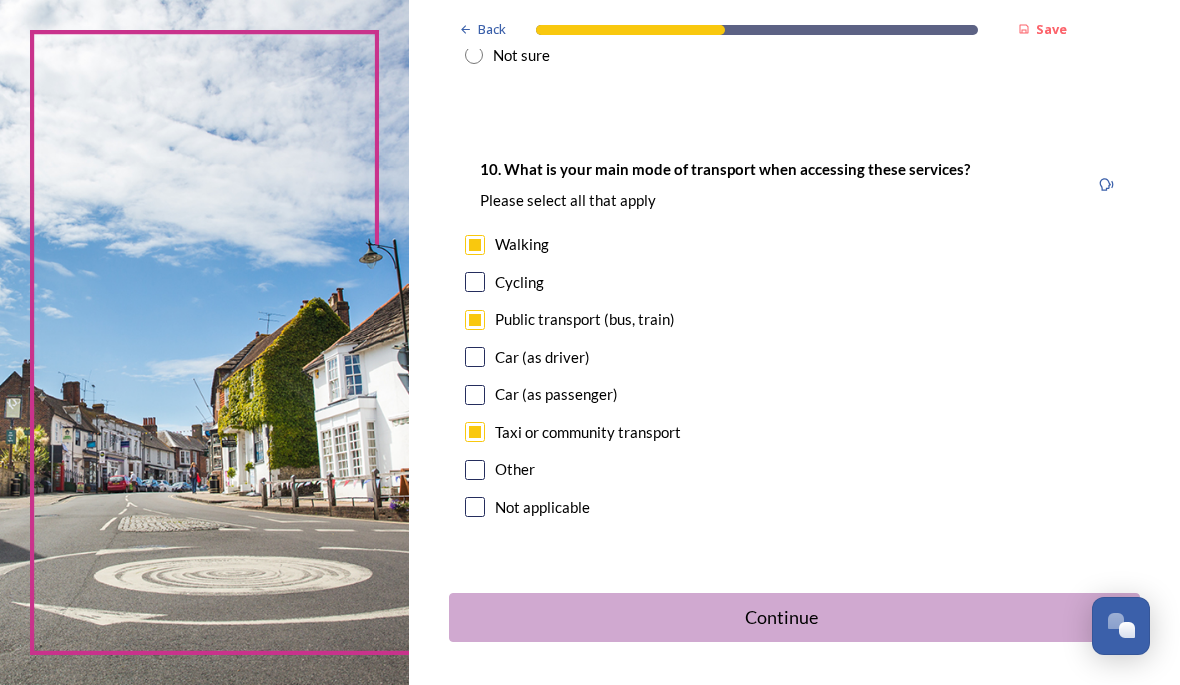 click on "Continue" at bounding box center [780, 617] 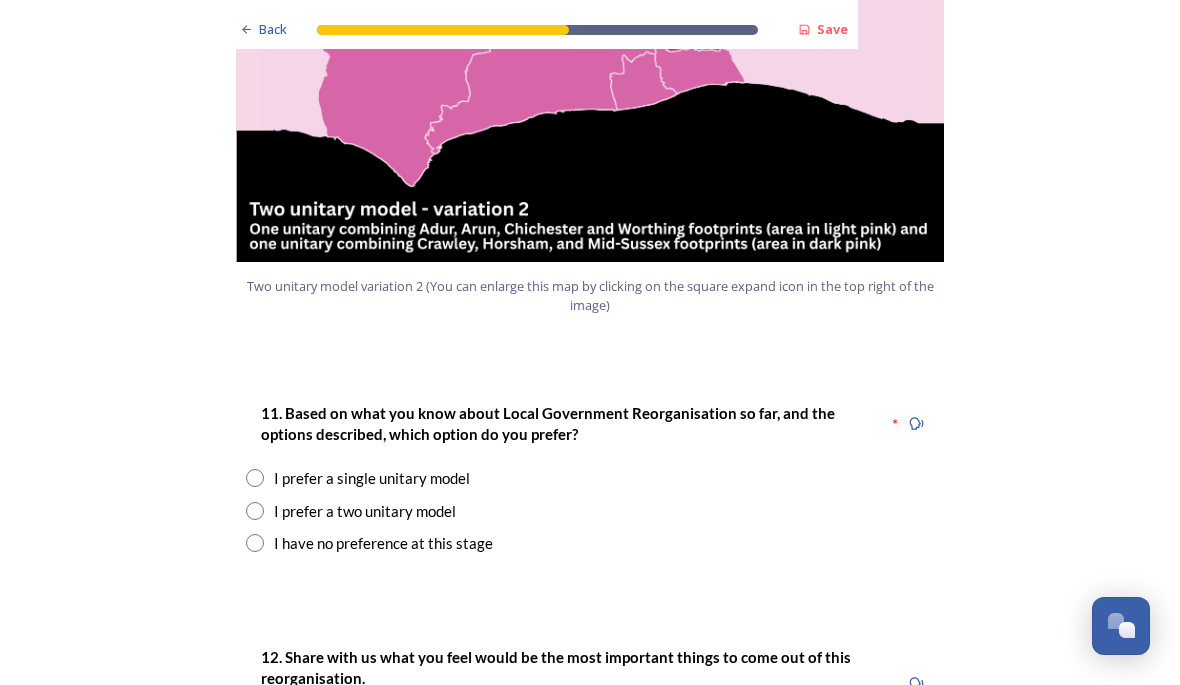 scroll, scrollTop: 2397, scrollLeft: 0, axis: vertical 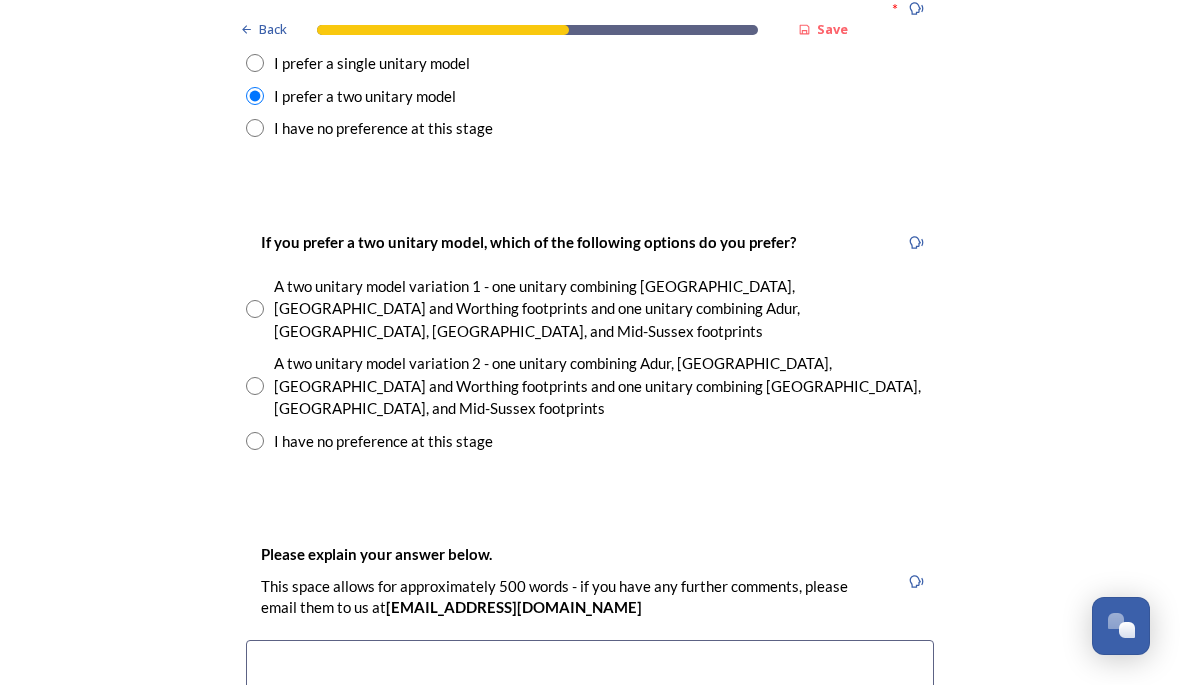 click at bounding box center (255, 386) 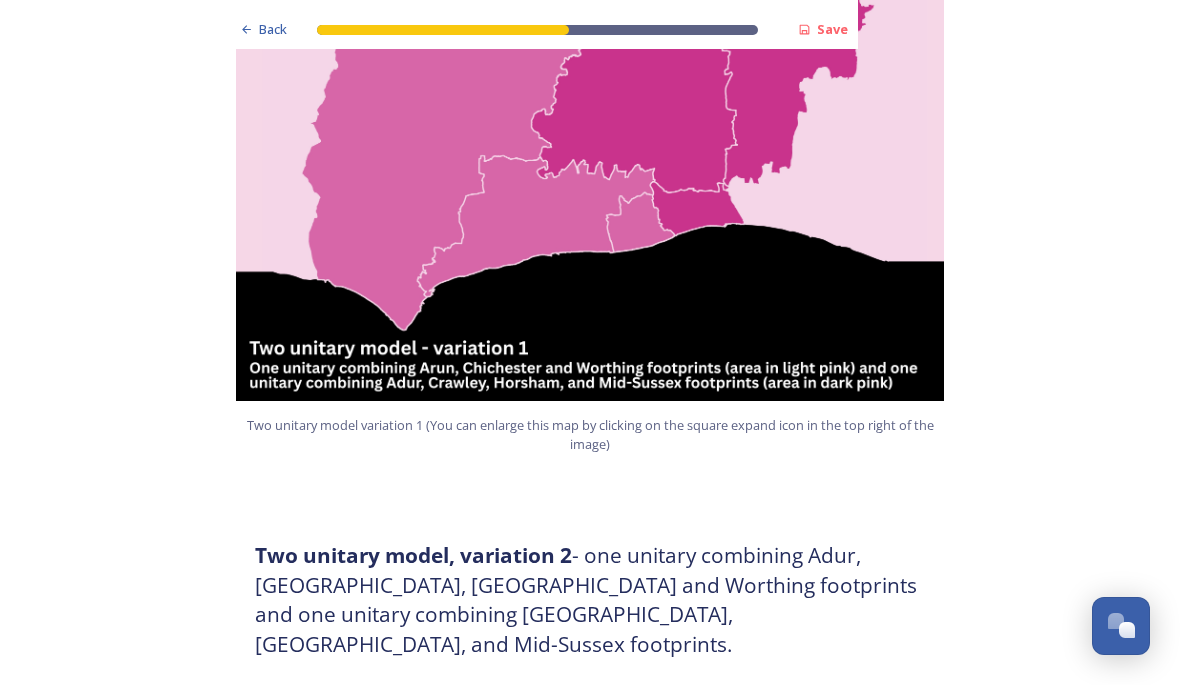 scroll, scrollTop: 1451, scrollLeft: 0, axis: vertical 